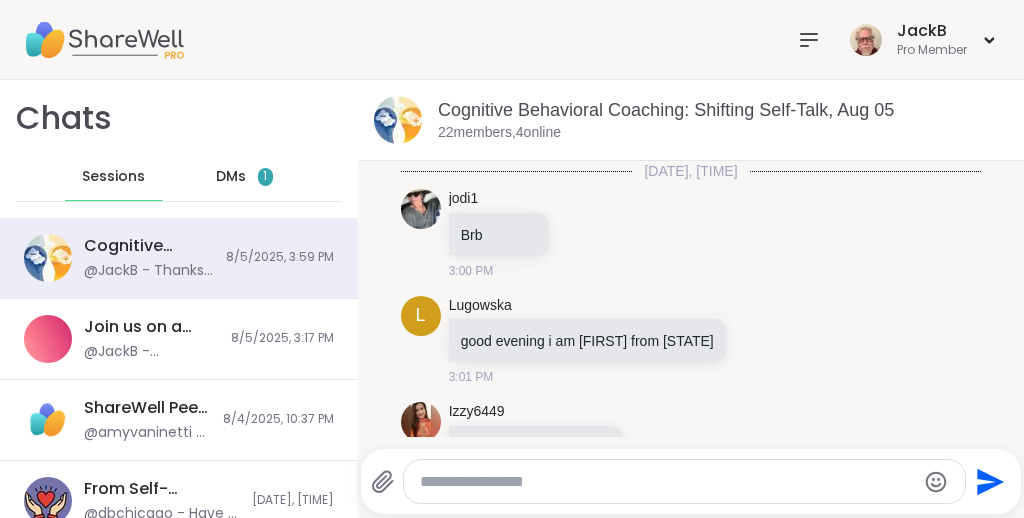 scroll, scrollTop: 0, scrollLeft: 0, axis: both 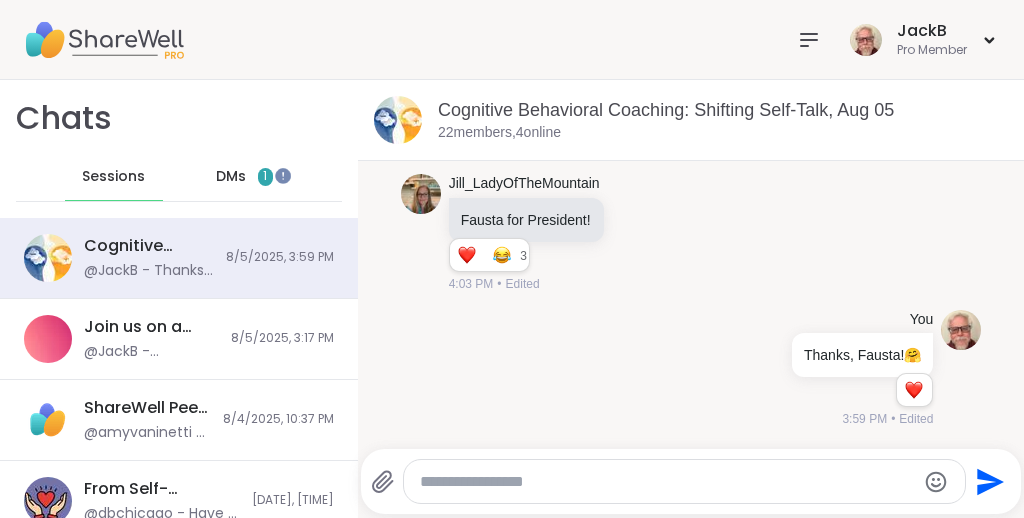 click on "DMs" at bounding box center (231, 177) 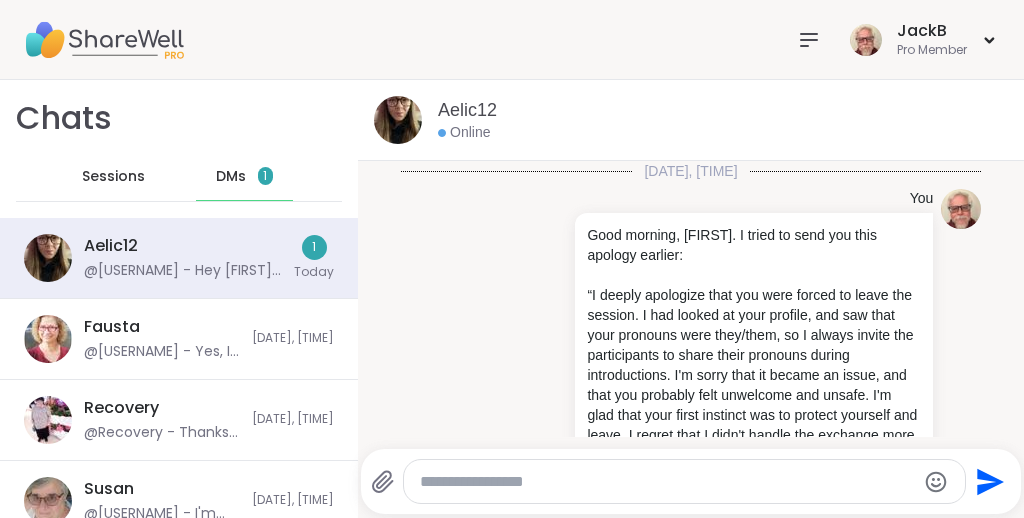 scroll, scrollTop: 3642, scrollLeft: 0, axis: vertical 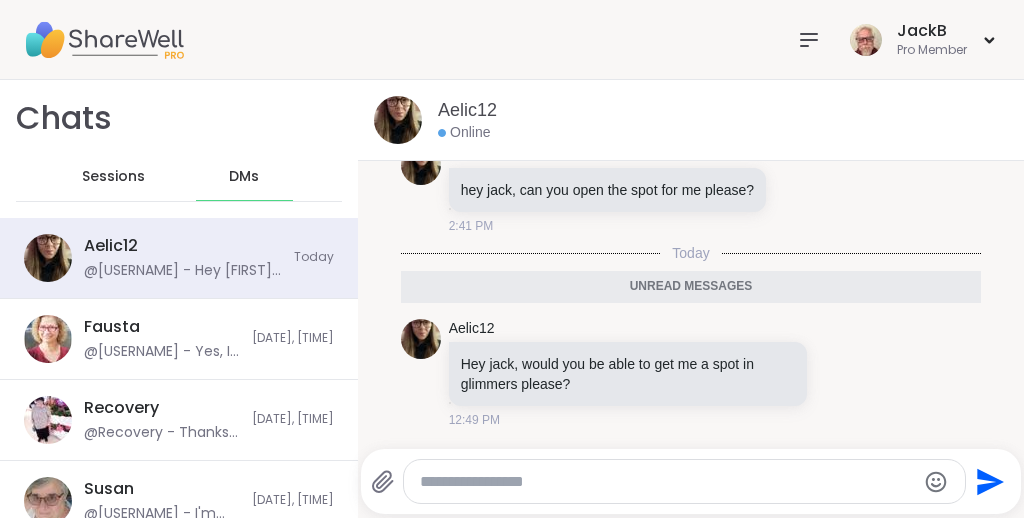 click 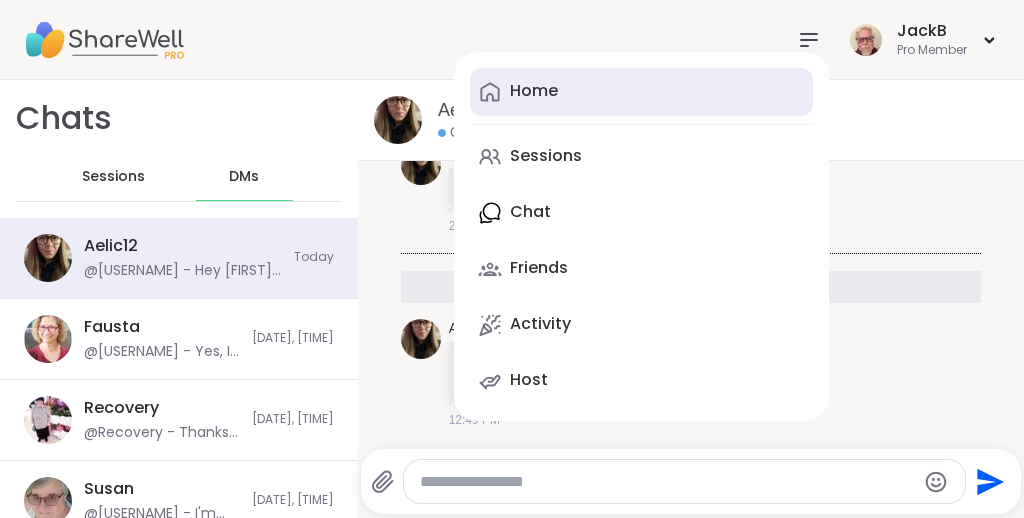 click on "Home" at bounding box center (534, 91) 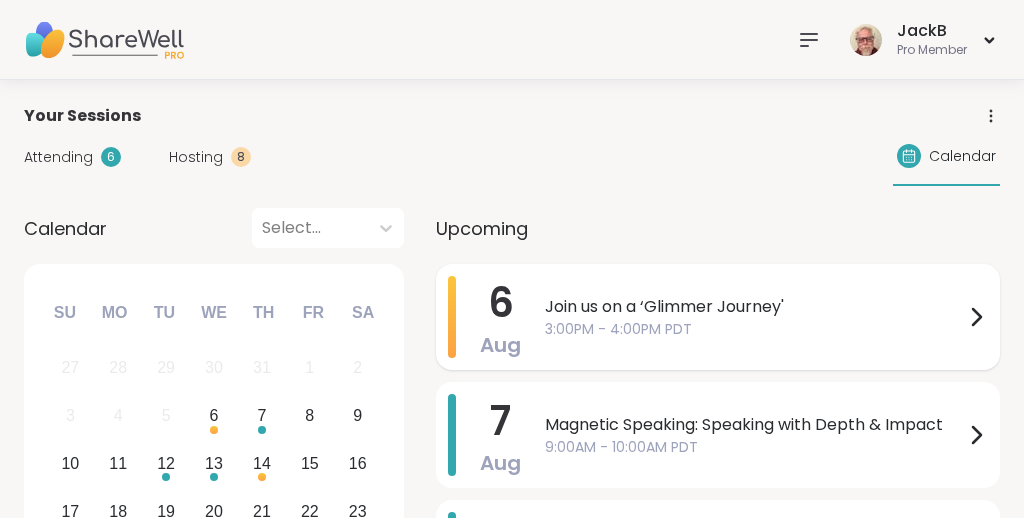 click on "Join us on a ‘Glimmer Journey'" at bounding box center (754, 307) 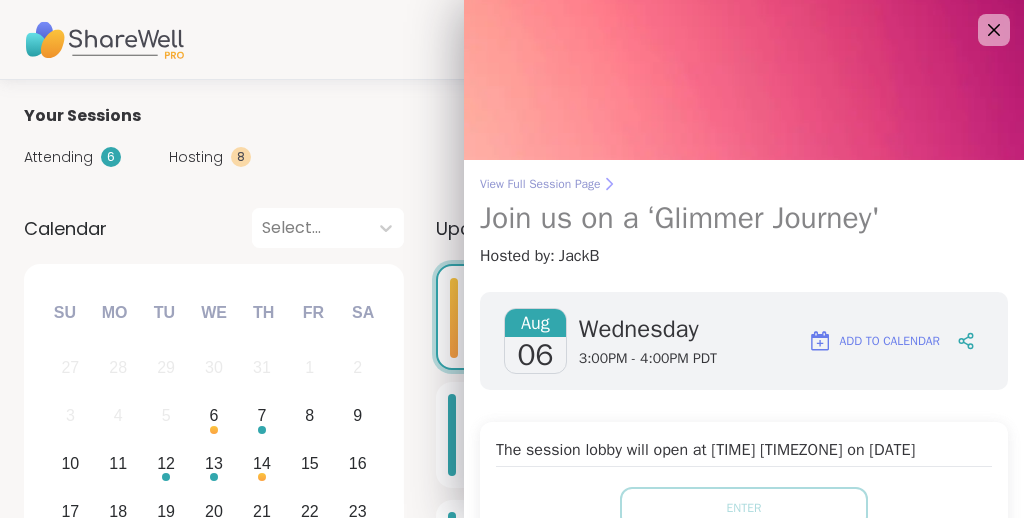 click on "View Full Session Page" at bounding box center (744, 184) 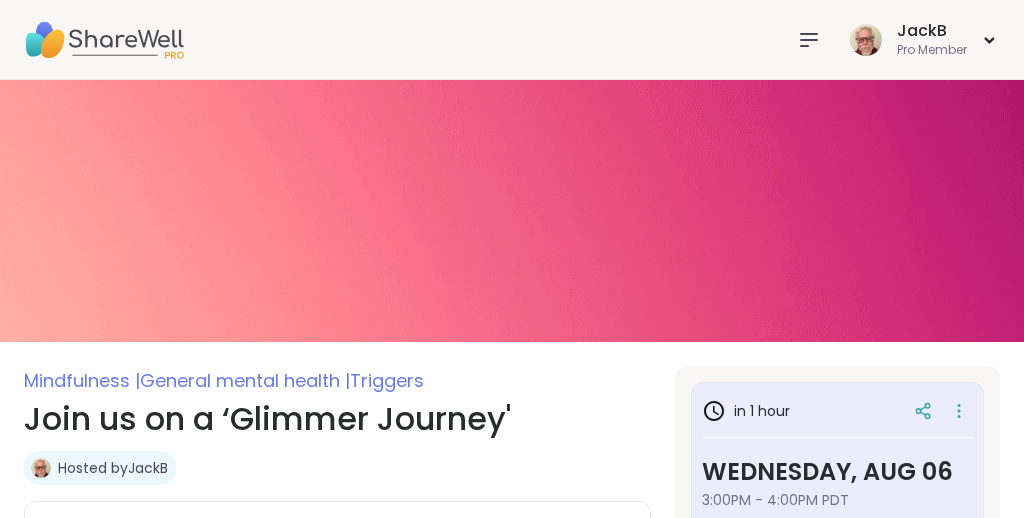 type on "*" 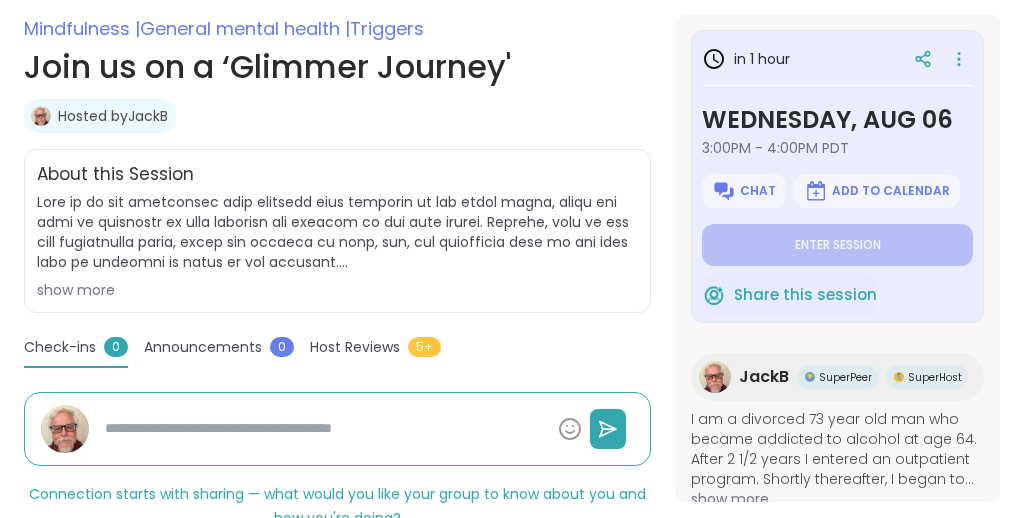 scroll, scrollTop: 360, scrollLeft: 0, axis: vertical 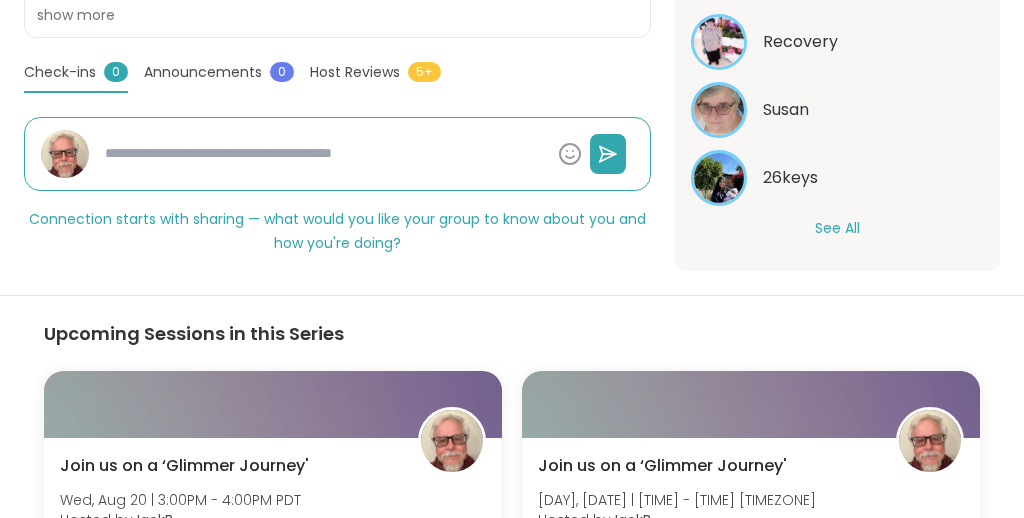 click on "See All" at bounding box center (837, 228) 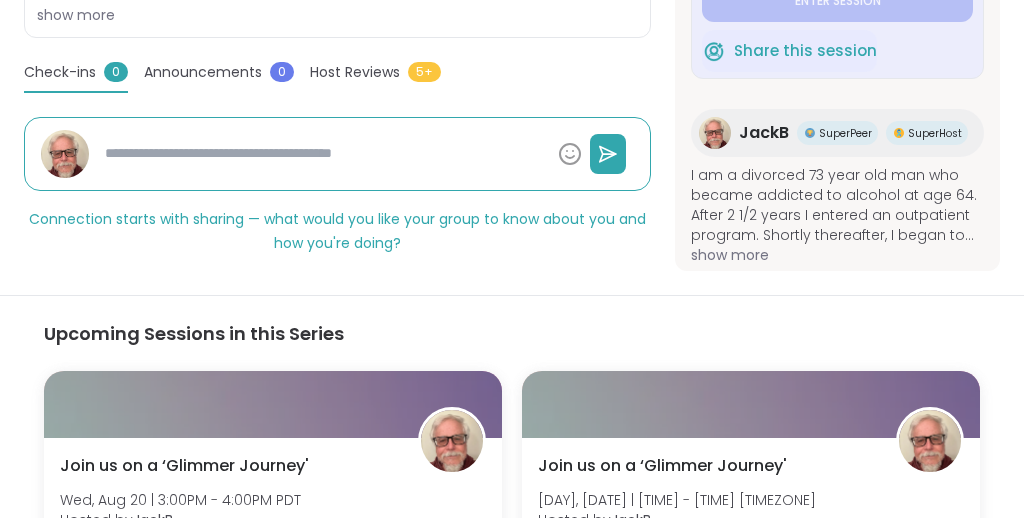 scroll, scrollTop: 0, scrollLeft: 0, axis: both 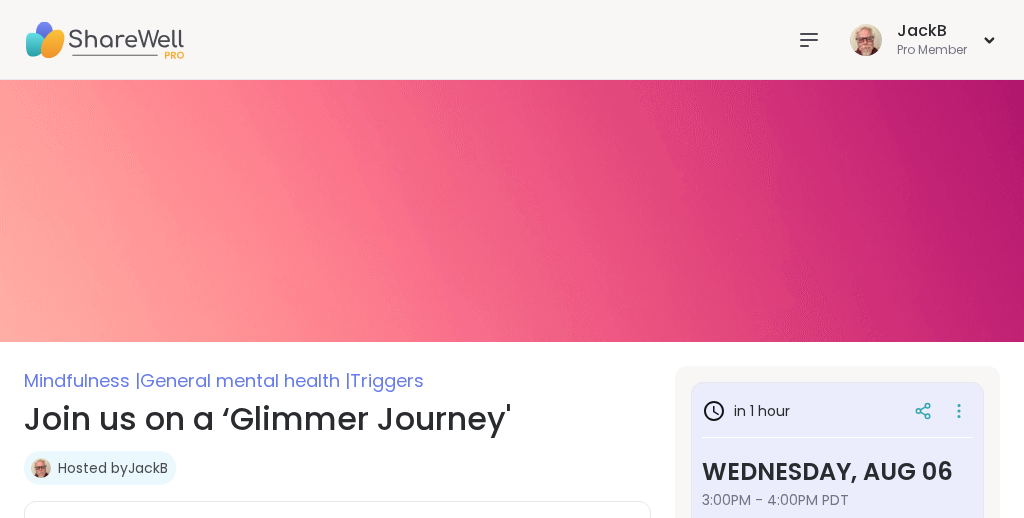 click 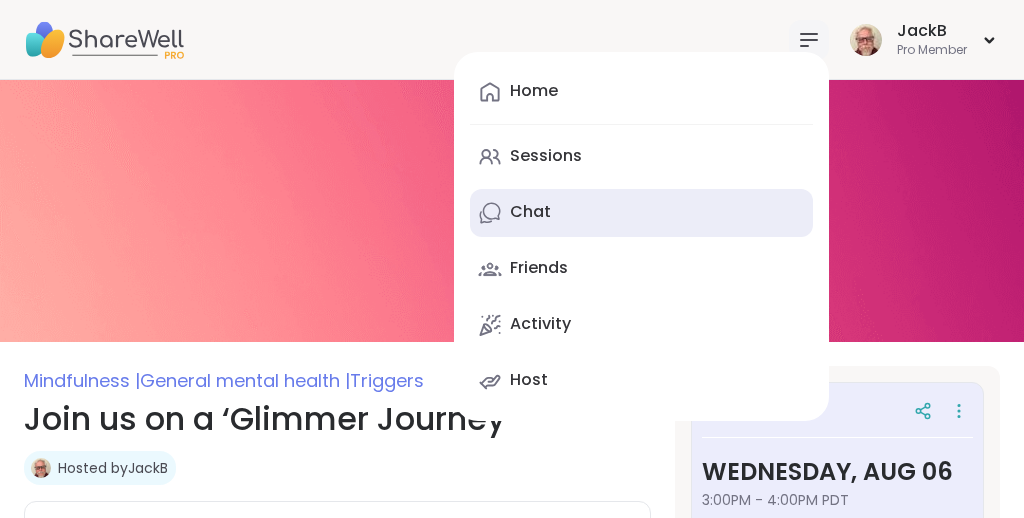 click on "Chat" at bounding box center (530, 212) 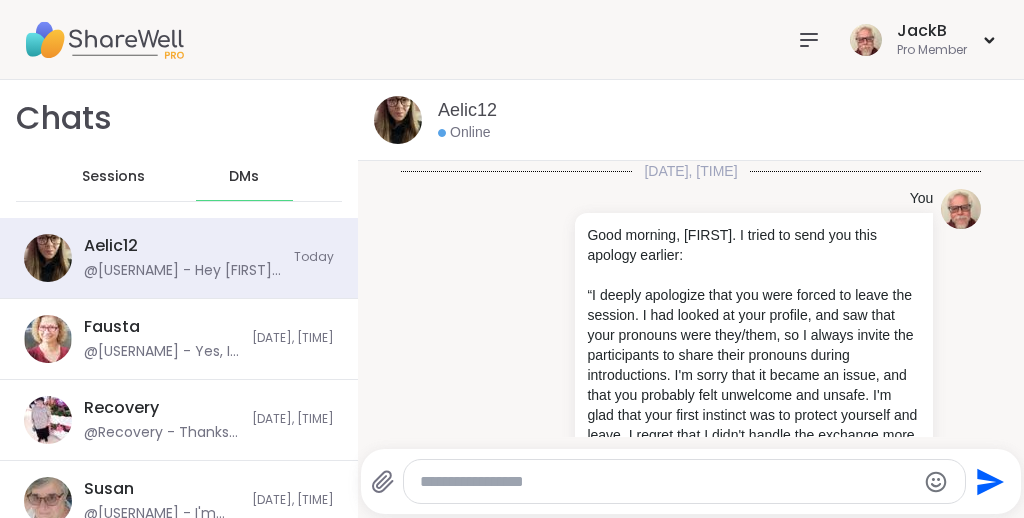 scroll, scrollTop: 3595, scrollLeft: 0, axis: vertical 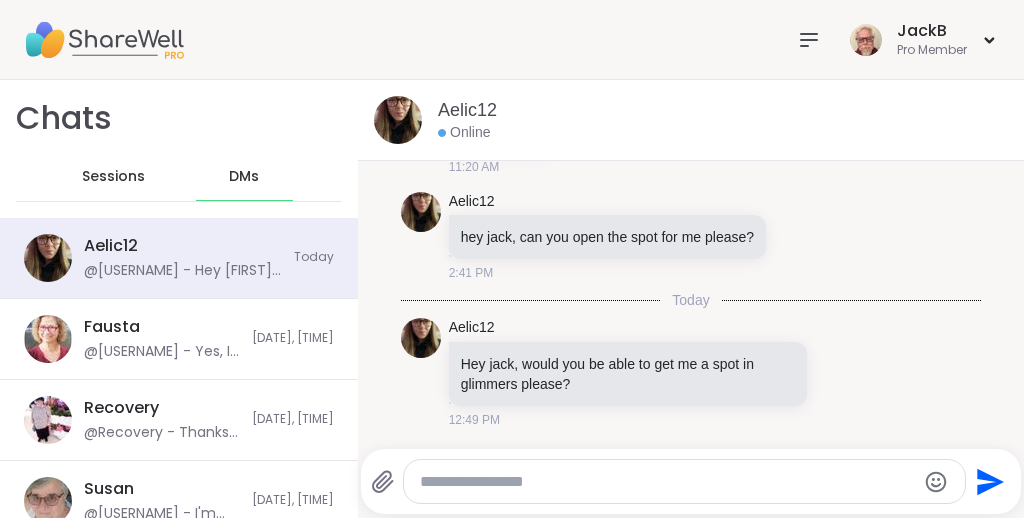 click at bounding box center [667, 482] 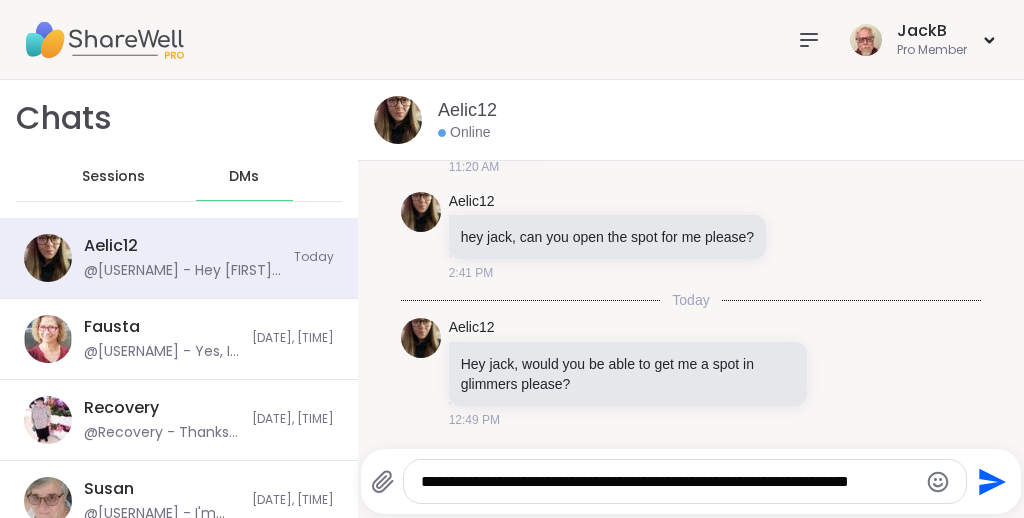 click 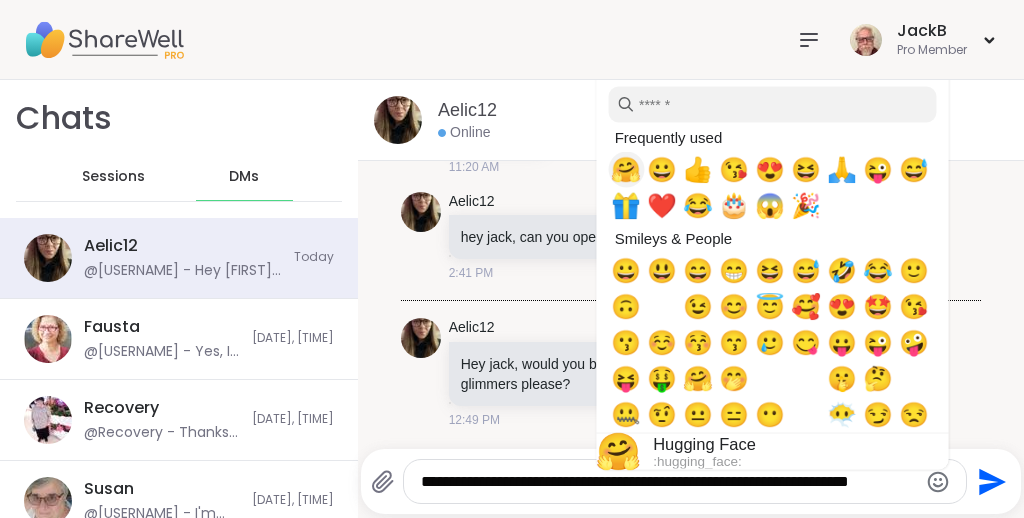 click on "🤗" at bounding box center [626, 170] 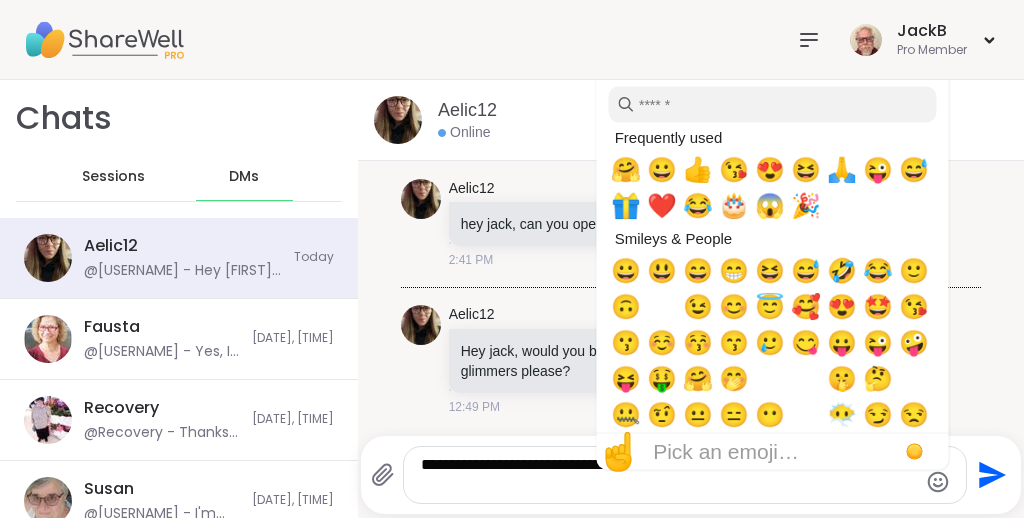 type on "**********" 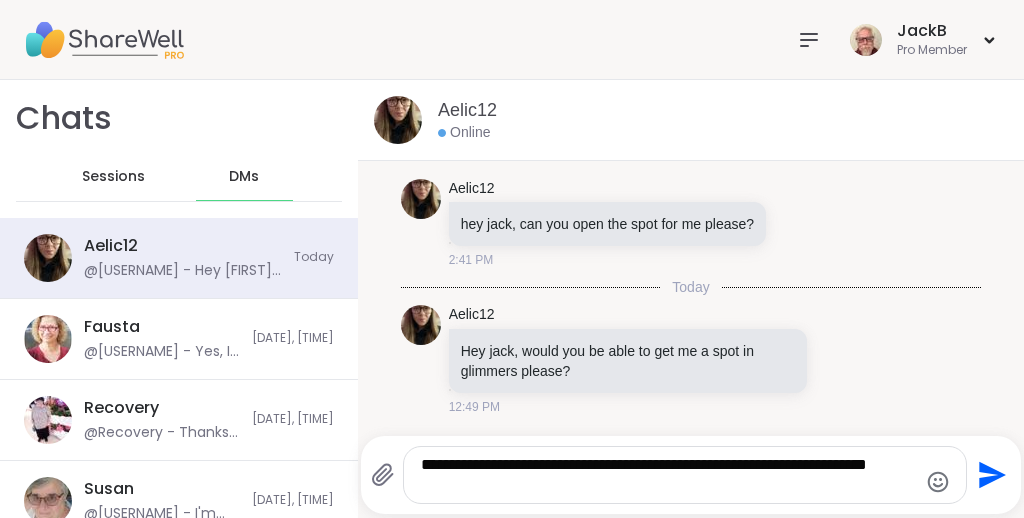 click 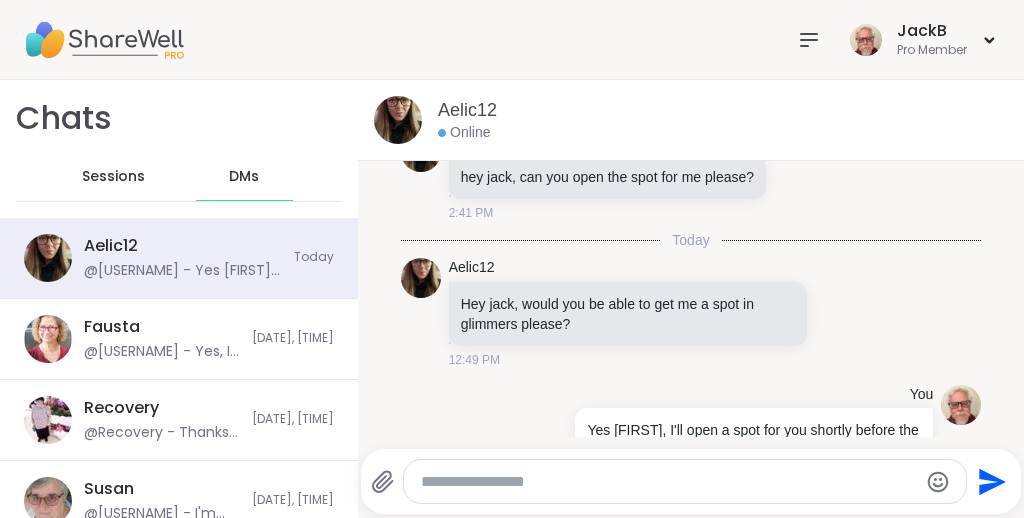 scroll, scrollTop: 3721, scrollLeft: 0, axis: vertical 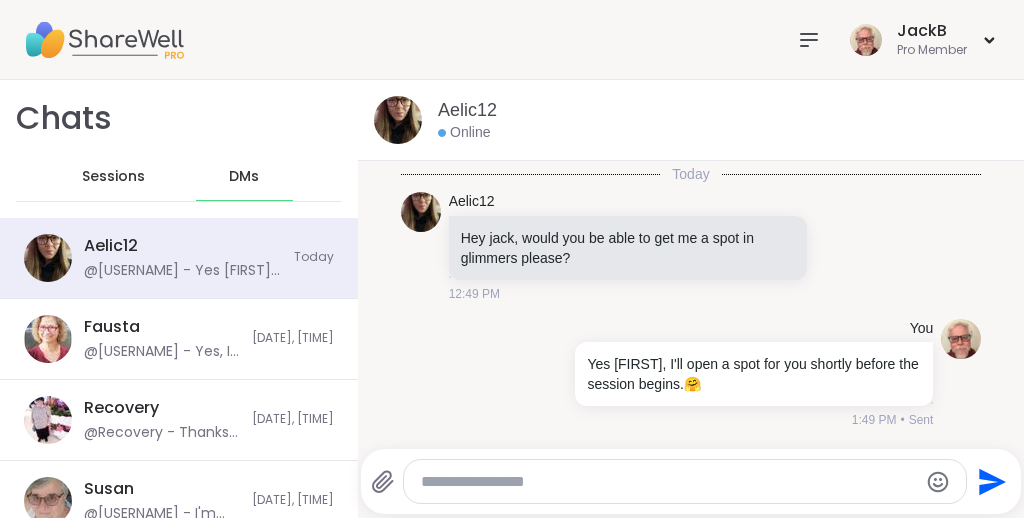 click on "Sessions" at bounding box center [113, 177] 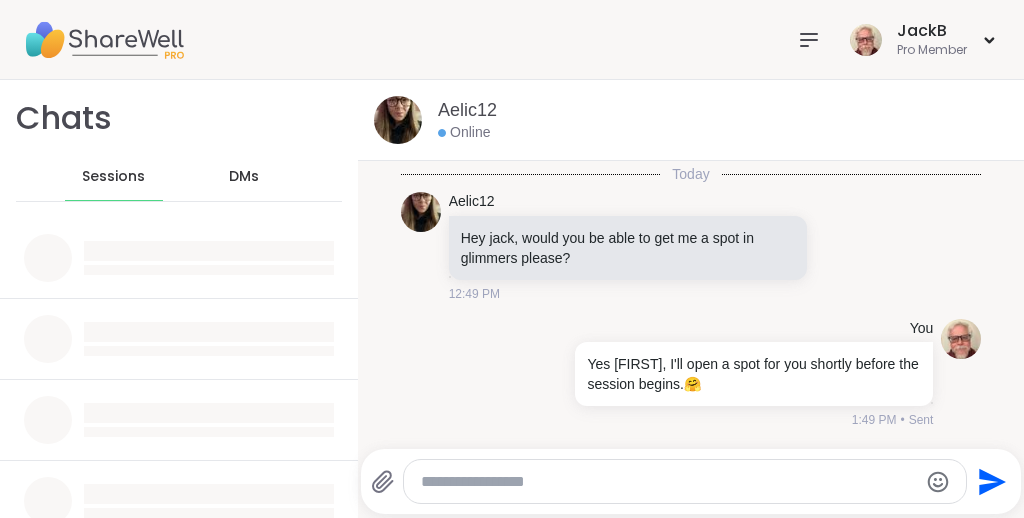 scroll, scrollTop: 0, scrollLeft: 0, axis: both 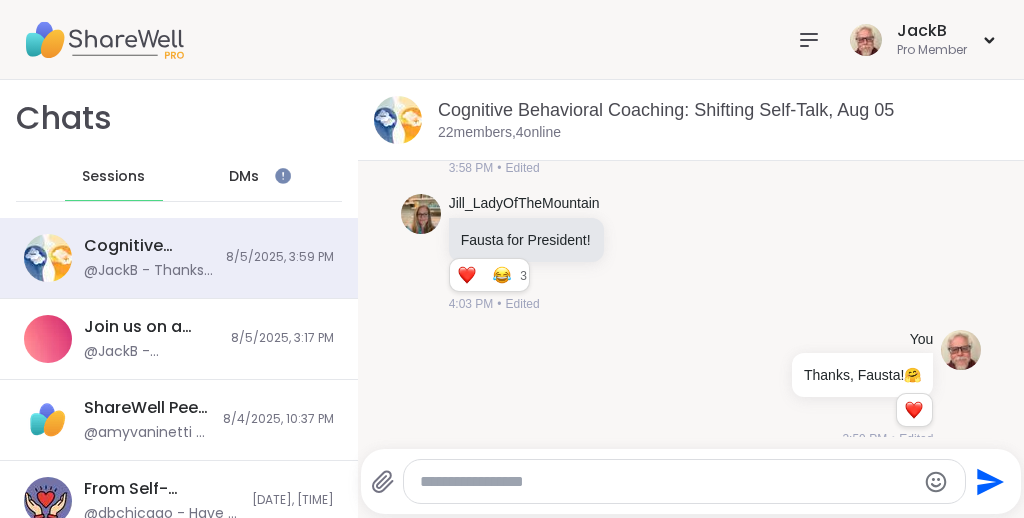 click on "Jill_LadyOfTheMountain Fausta for President!   2   1 3 3 4:03 PM • Edited" at bounding box center (690, 253) 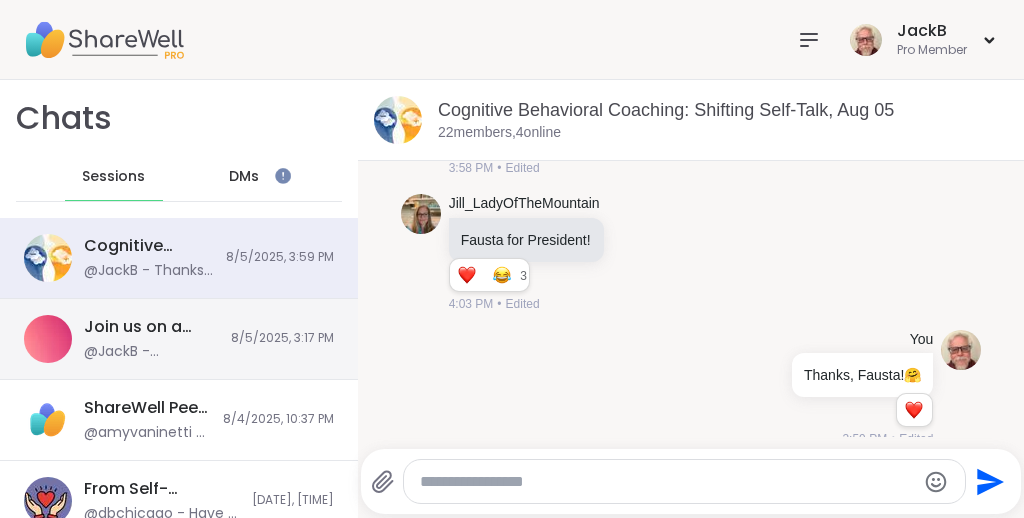 click on "8/5/2025, 3:17 PM" at bounding box center (282, 338) 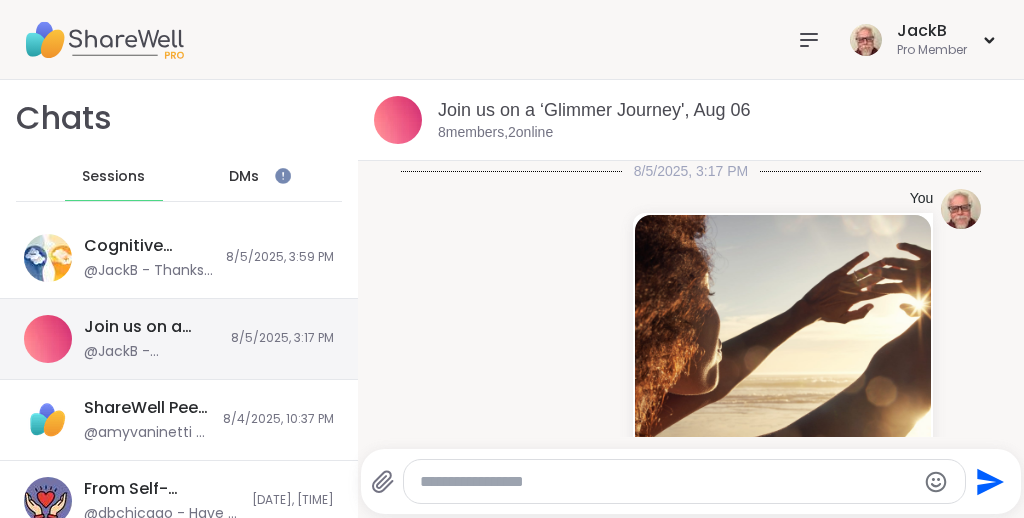 scroll, scrollTop: 237, scrollLeft: 0, axis: vertical 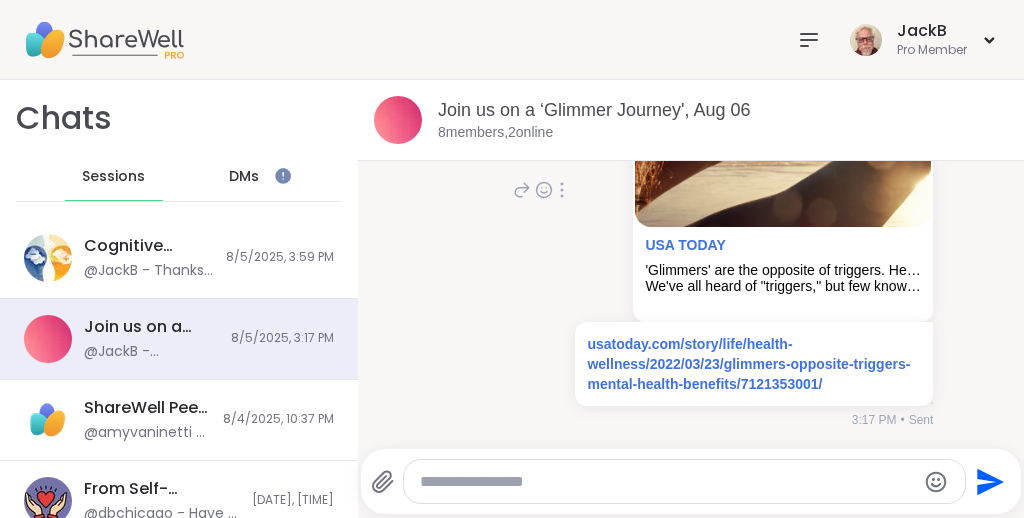 click on "You USA TODAY 'Glimmers' are the opposite of triggers. Here's how to embrace them. We've all heard of "triggers," but few know about the opposite: glimmers. Experts explain how recognizing them can help us feel more safe and calm. usatoday.com/story/life/health-wellness/2022/03/23/glimmers-opposite-triggers-mental-health-benefits/7121353001/ 3:17 PM • Sent" at bounding box center [691, 190] 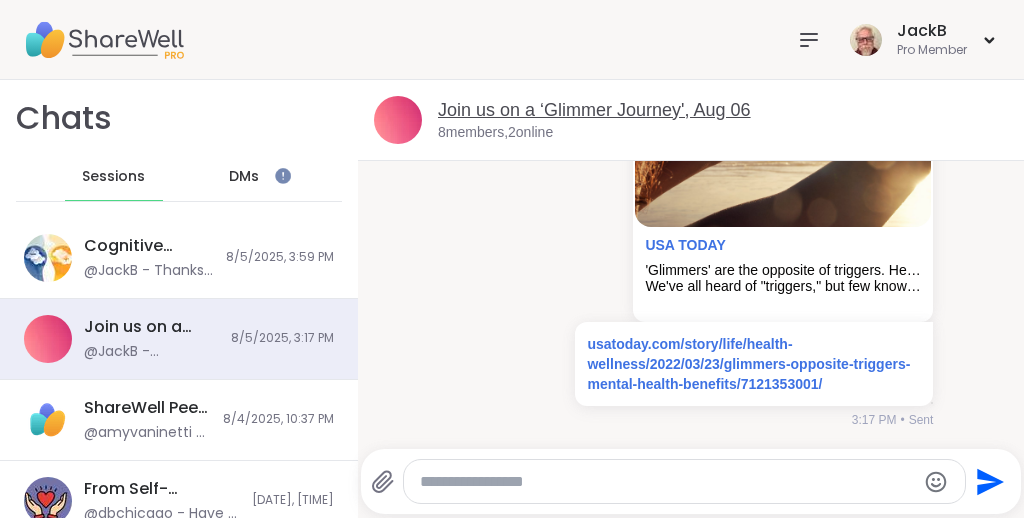 click on "Join us on a ‘Glimmer Journey', Aug 06" at bounding box center [594, 110] 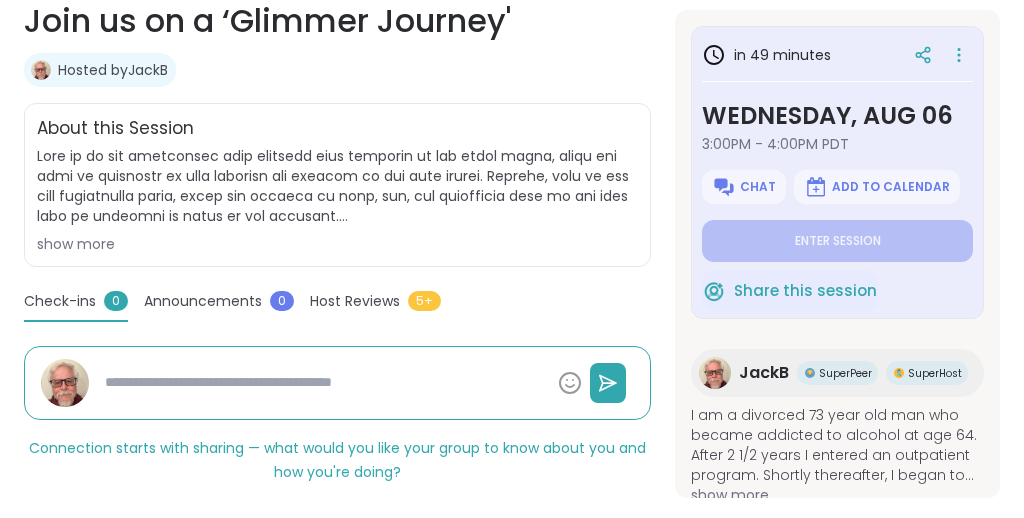 scroll, scrollTop: 400, scrollLeft: 0, axis: vertical 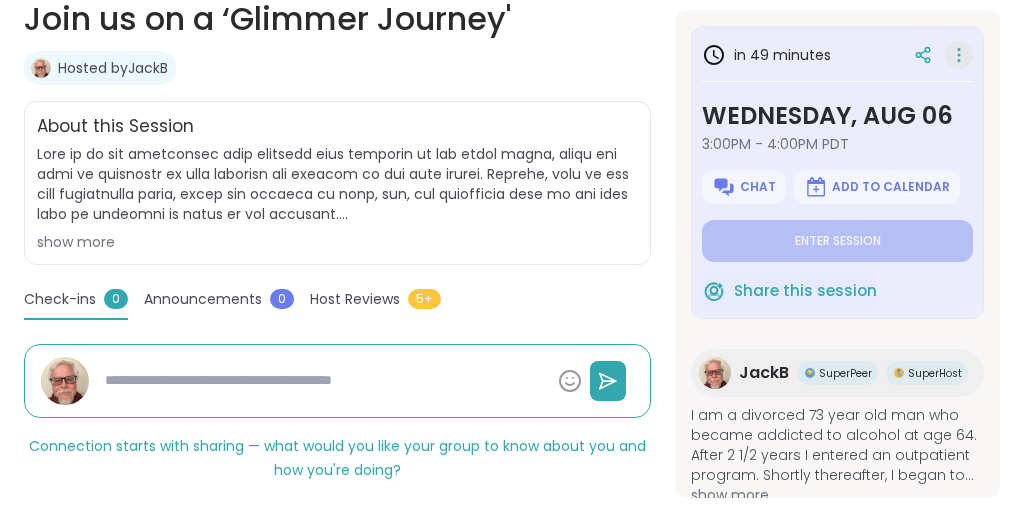 click 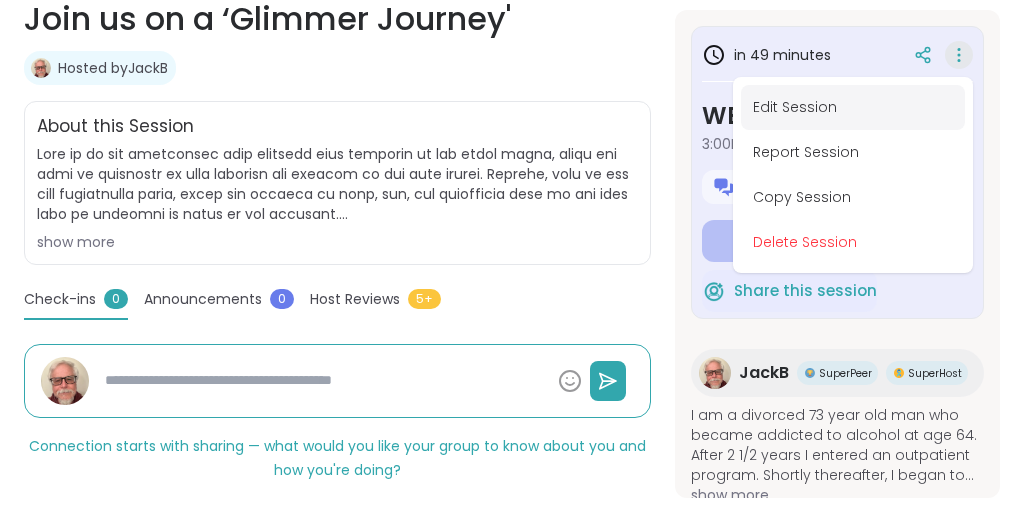 click on "Edit Session" at bounding box center (853, 107) 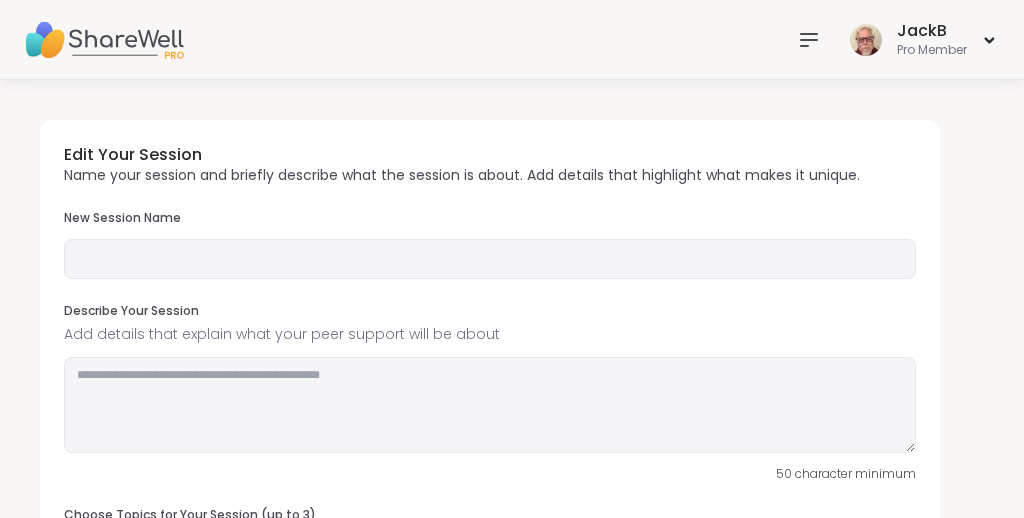 type on "**********" 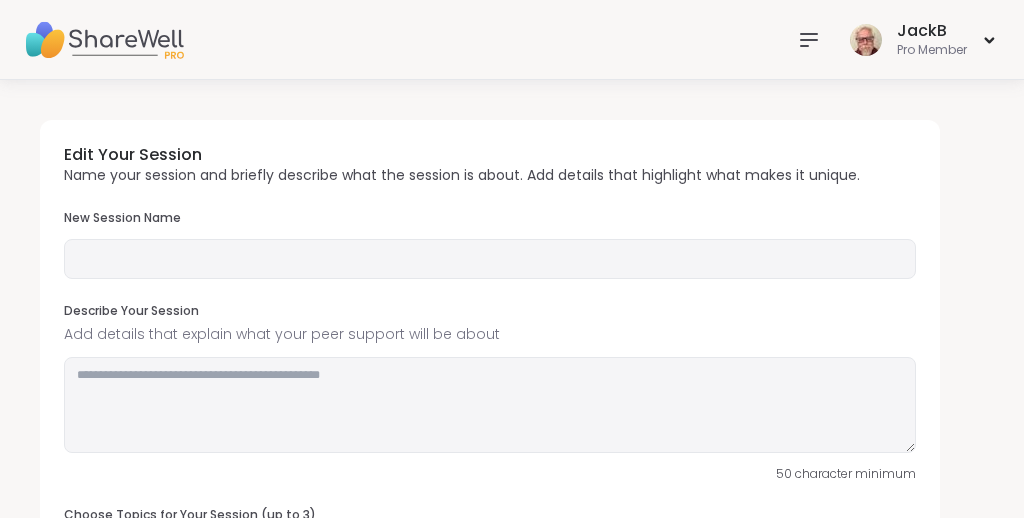 type on "**********" 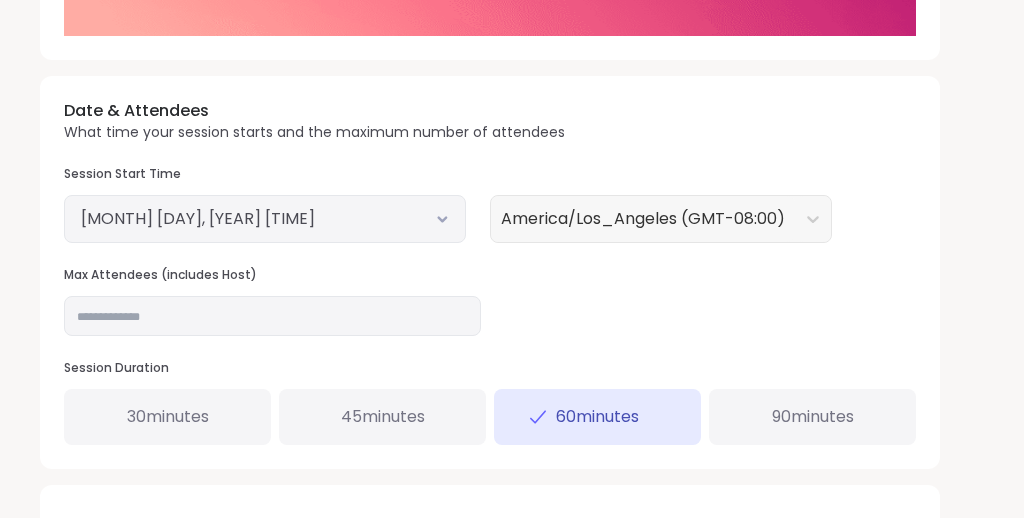 scroll, scrollTop: 779, scrollLeft: 0, axis: vertical 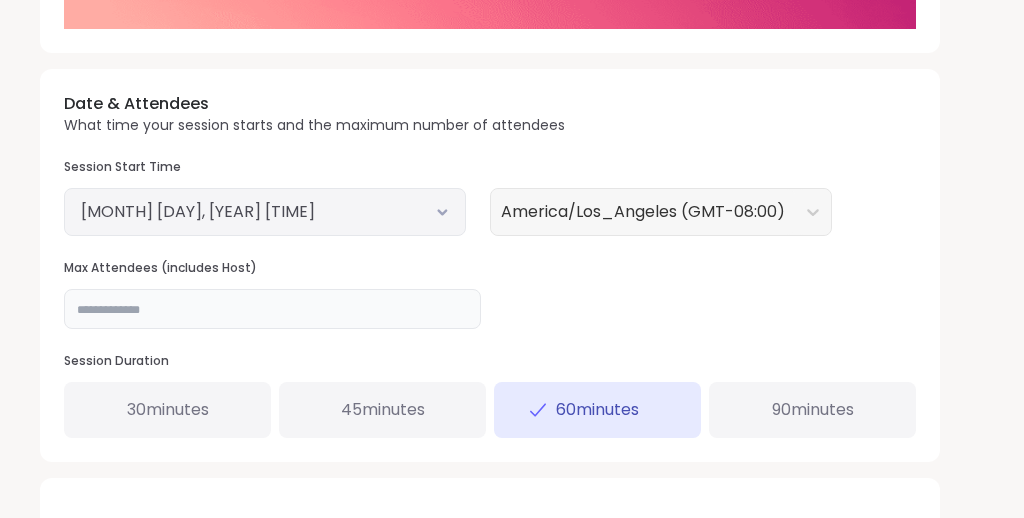 click on "*" at bounding box center [272, 309] 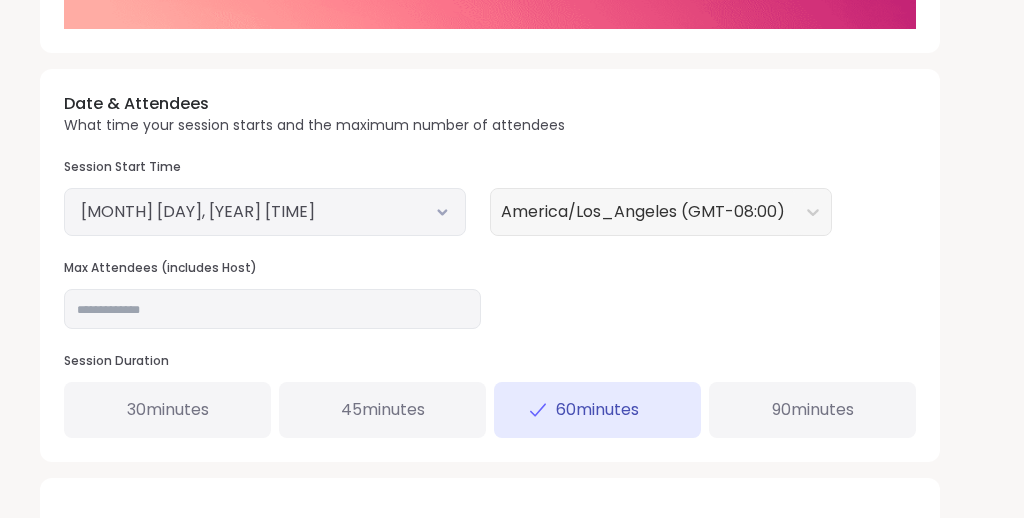 click on "**********" at bounding box center [512, 135] 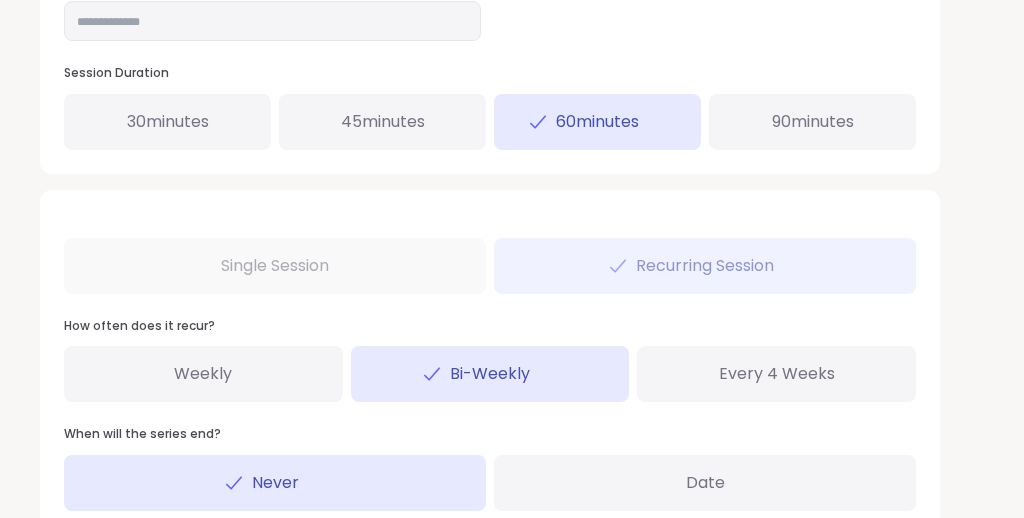 scroll, scrollTop: 1226, scrollLeft: 0, axis: vertical 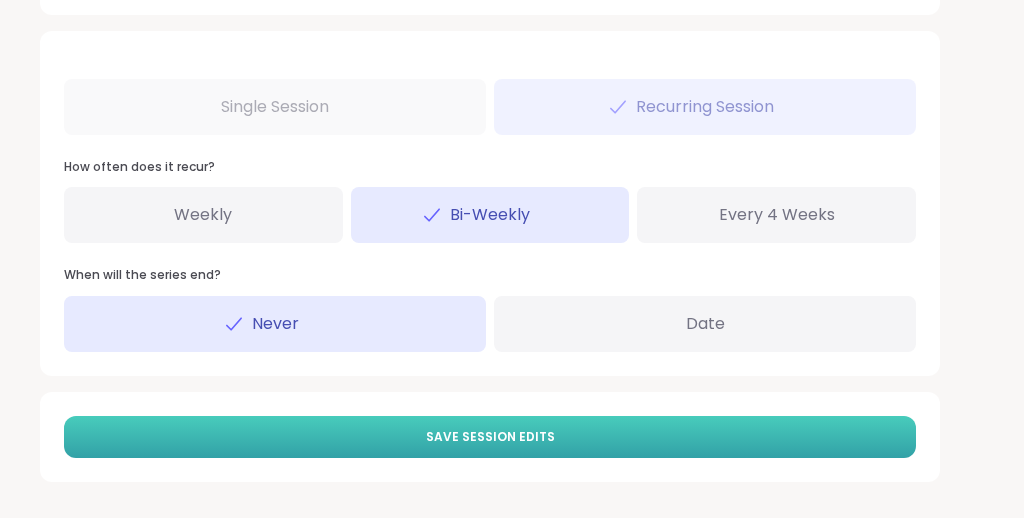 click on "Save Session Edits" at bounding box center [490, 437] 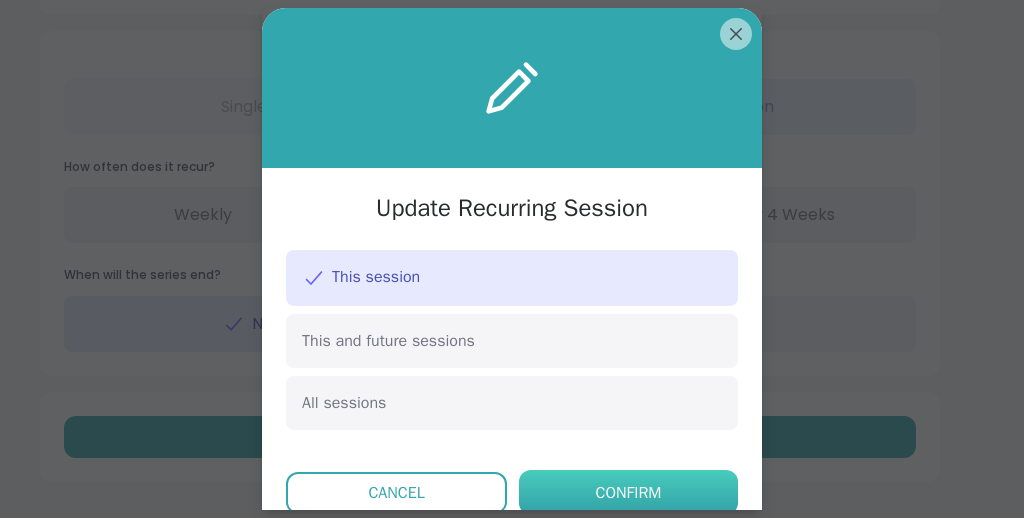 click on "Confirm" at bounding box center [629, 493] 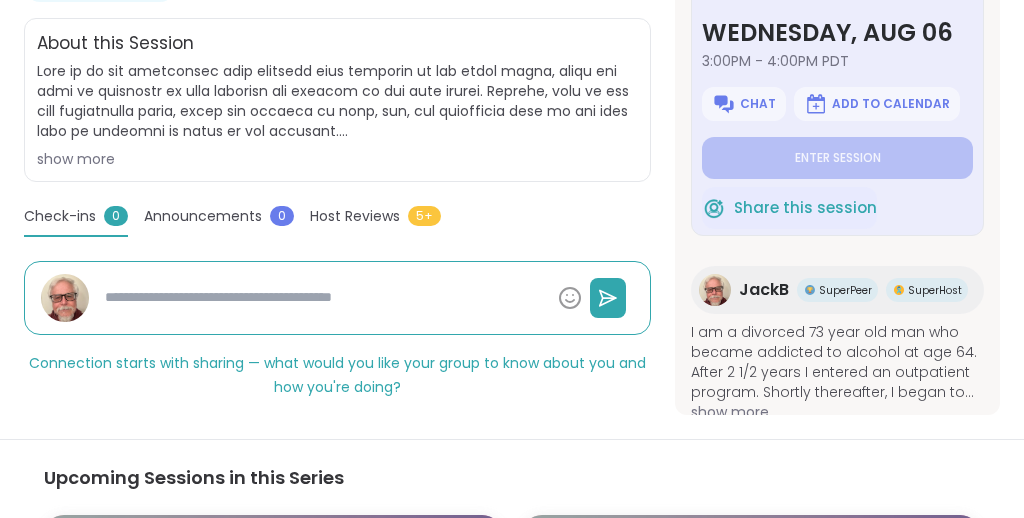 scroll, scrollTop: 497, scrollLeft: 0, axis: vertical 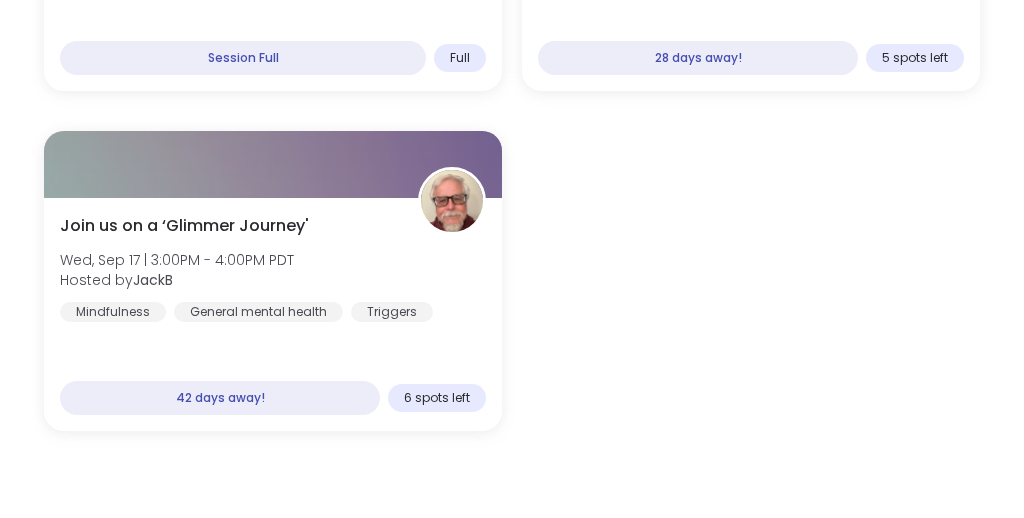 click on "Join us on a ‘Glimmer Journey' Wed, Aug 20 | 3:00PM - 4:00PM PDT Hosted by  JackB Mindfulness General mental health Triggers Session Full Full Join us on a ‘Glimmer Journey' Wed, Sep 03 | 3:00PM - 4:00PM PDT Hosted by  JackB Mindfulness General mental health Triggers 28 days away! 5 spots left Join us on a ‘Glimmer Journey' Wed, Sep 17 | 3:00PM - 4:00PM PDT Hosted by  JackB Mindfulness General mental health Triggers 42 days away! 6 spots left" at bounding box center [512, 111] 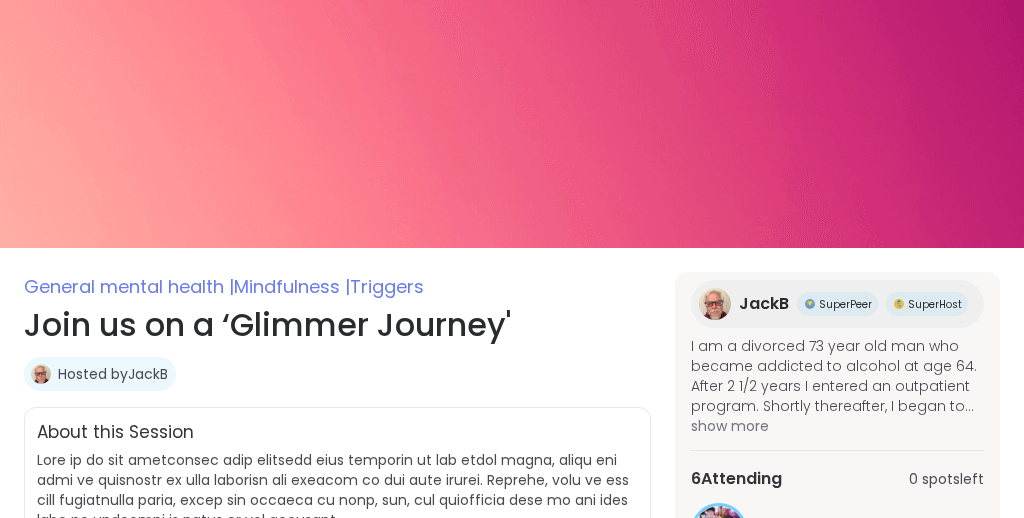 scroll, scrollTop: 0, scrollLeft: 0, axis: both 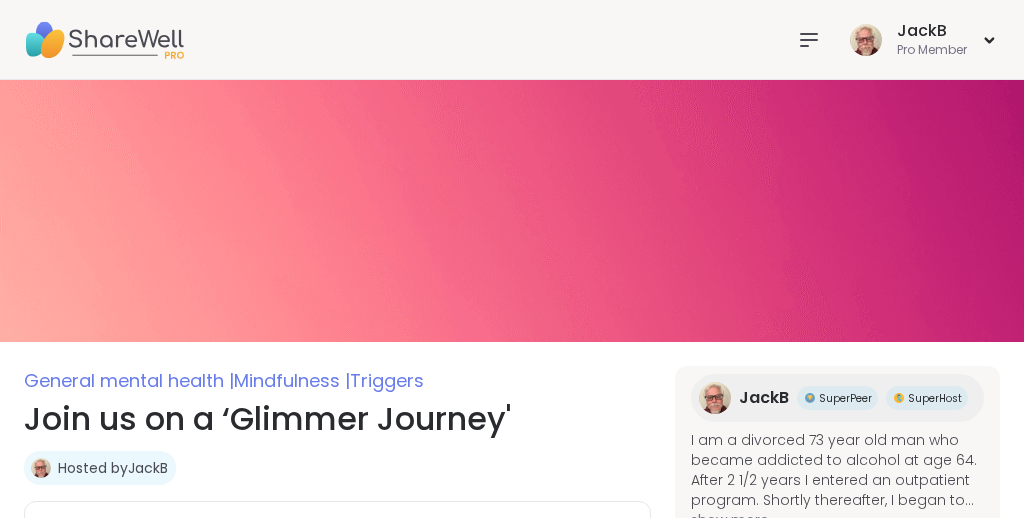 click at bounding box center (512, 211) 